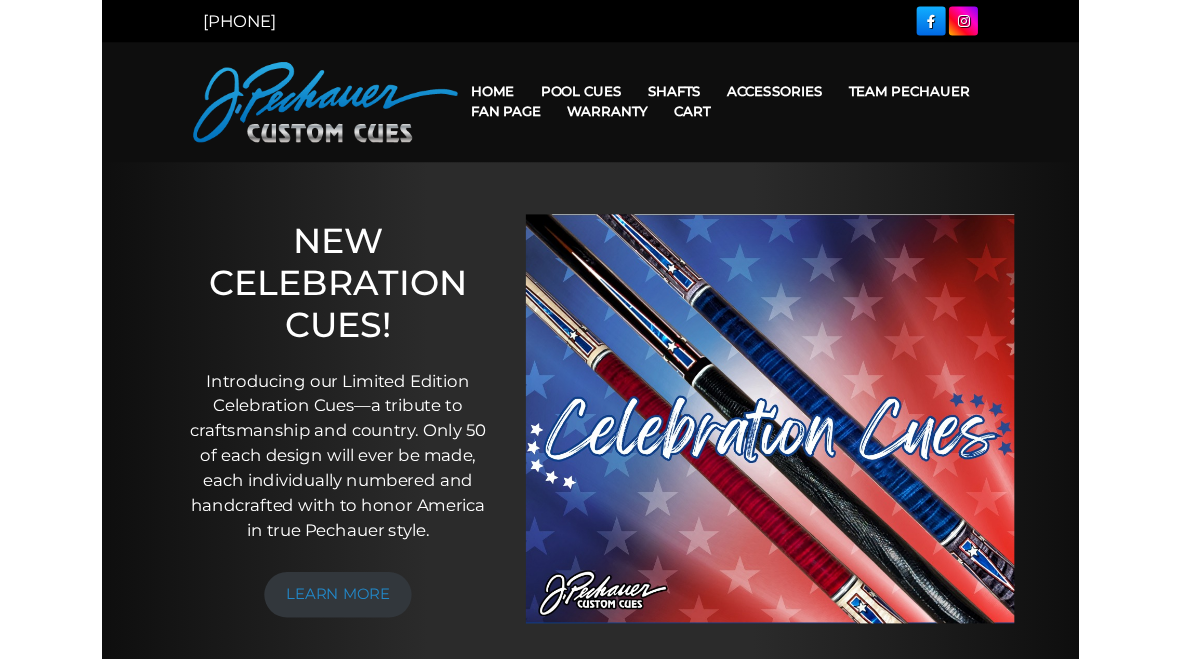 scroll, scrollTop: 0, scrollLeft: 0, axis: both 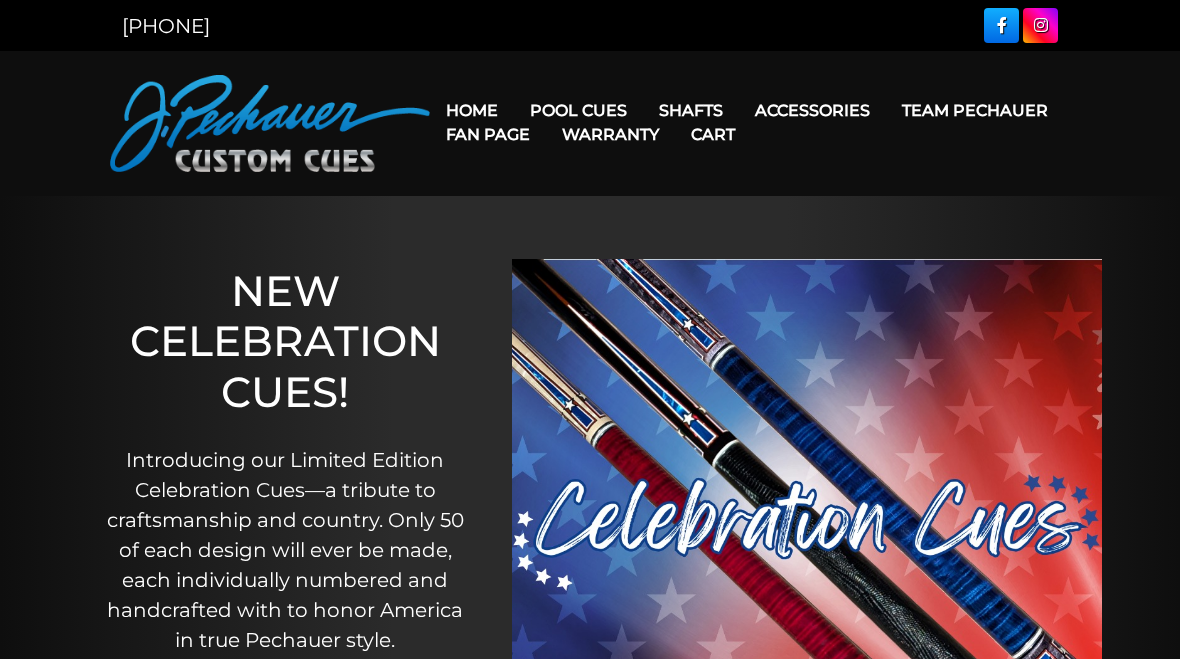 click on "JP Series (T) – NEW" at bounding box center (639, 167) 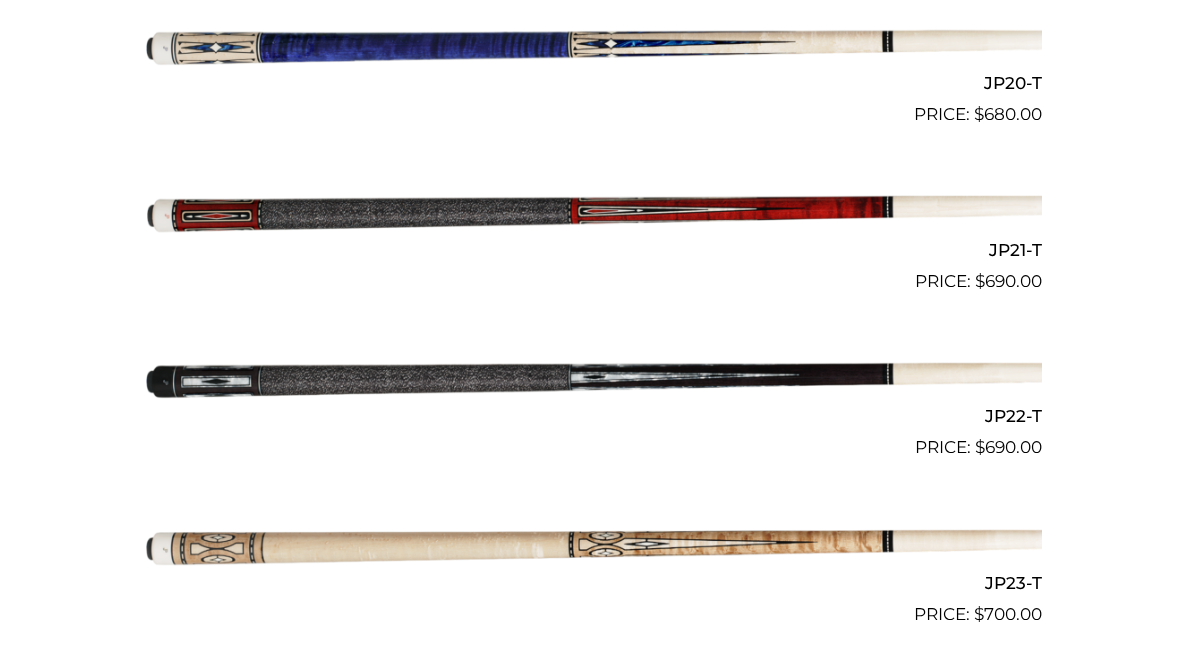 scroll, scrollTop: 3848, scrollLeft: 0, axis: vertical 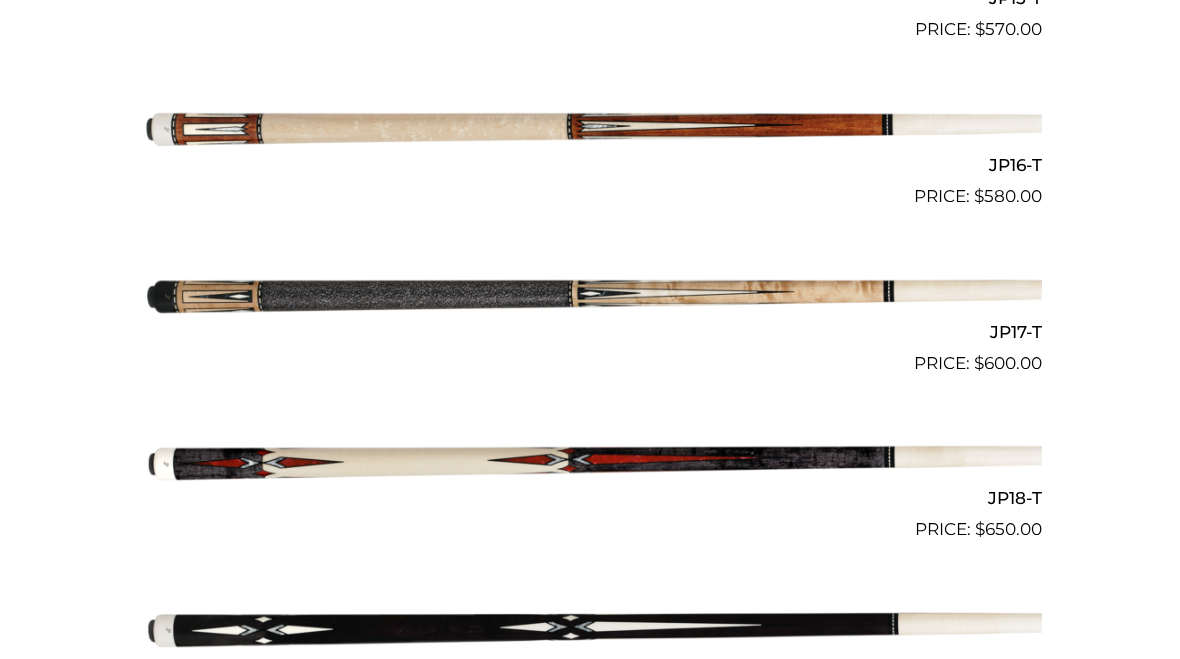 click at bounding box center (590, 294) 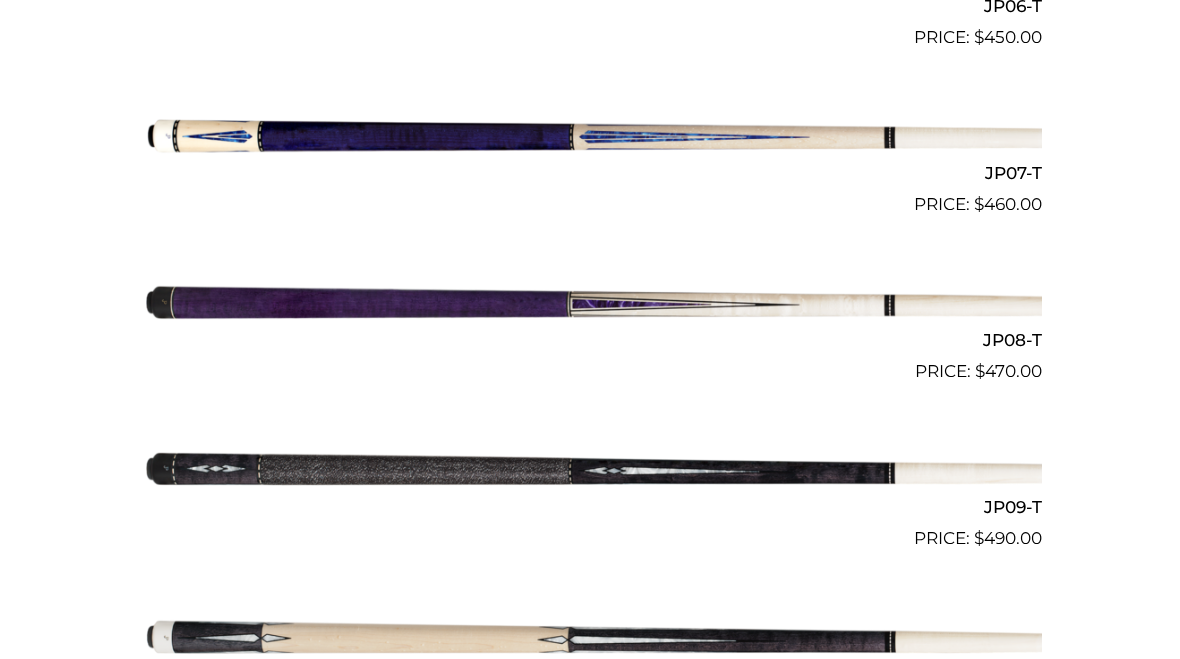 scroll, scrollTop: 1589, scrollLeft: 0, axis: vertical 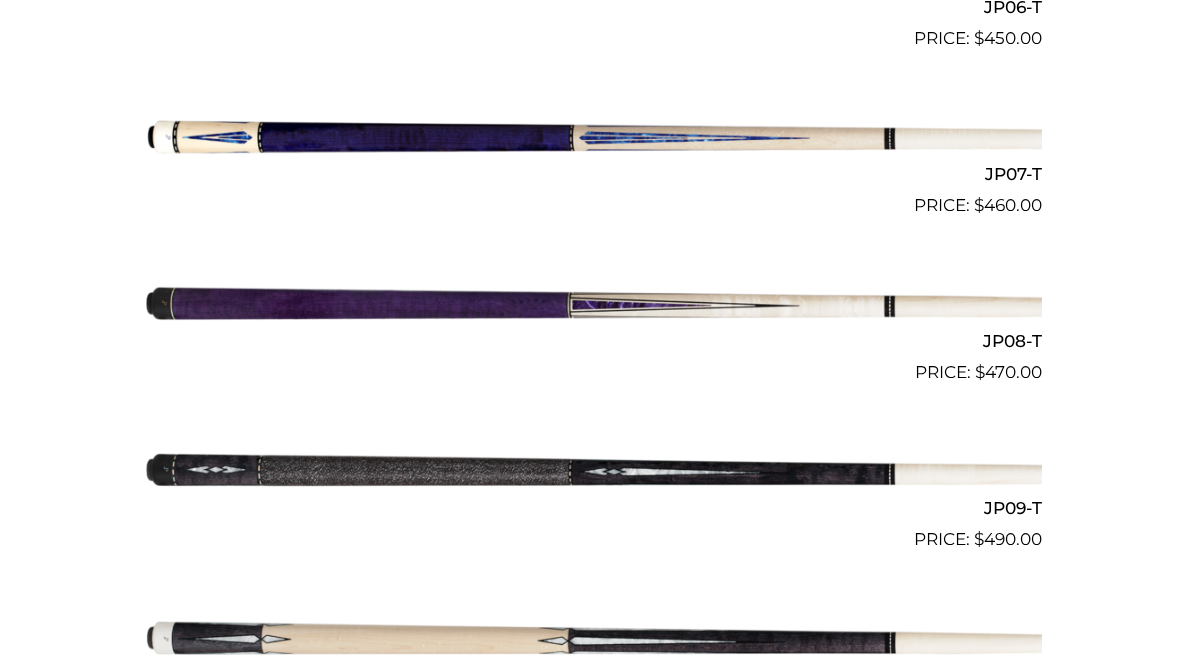 click at bounding box center [590, 302] 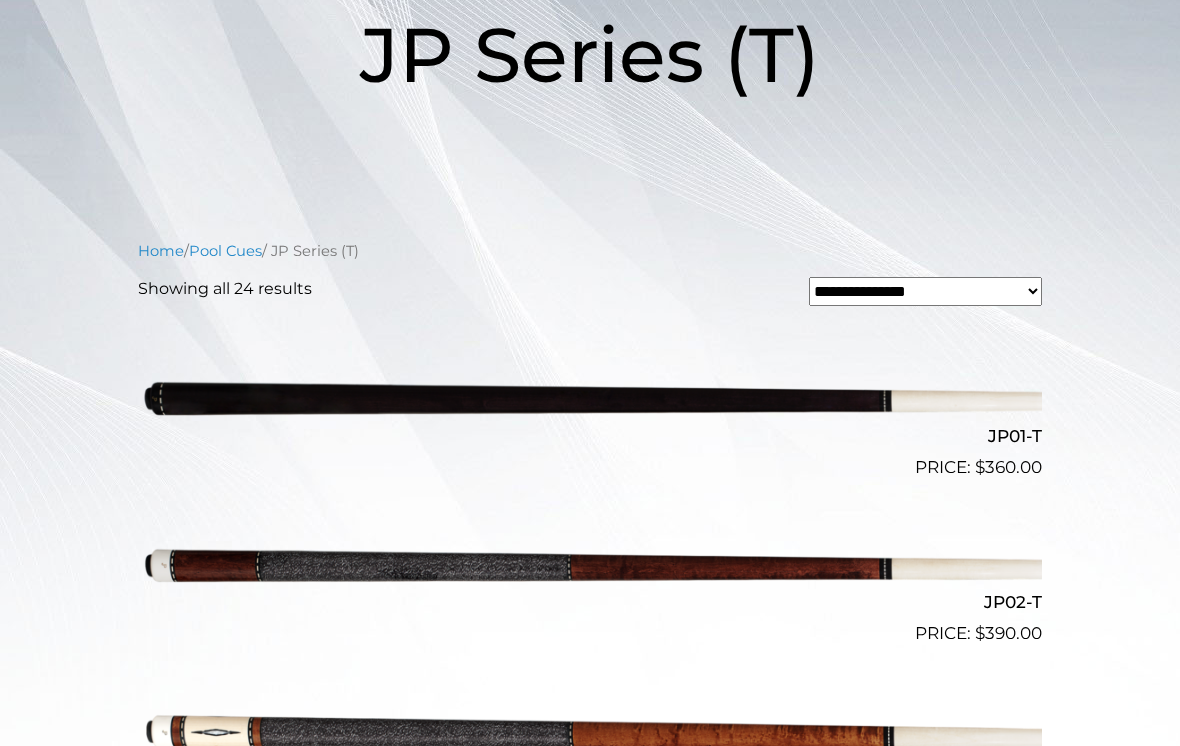 scroll, scrollTop: 328, scrollLeft: 0, axis: vertical 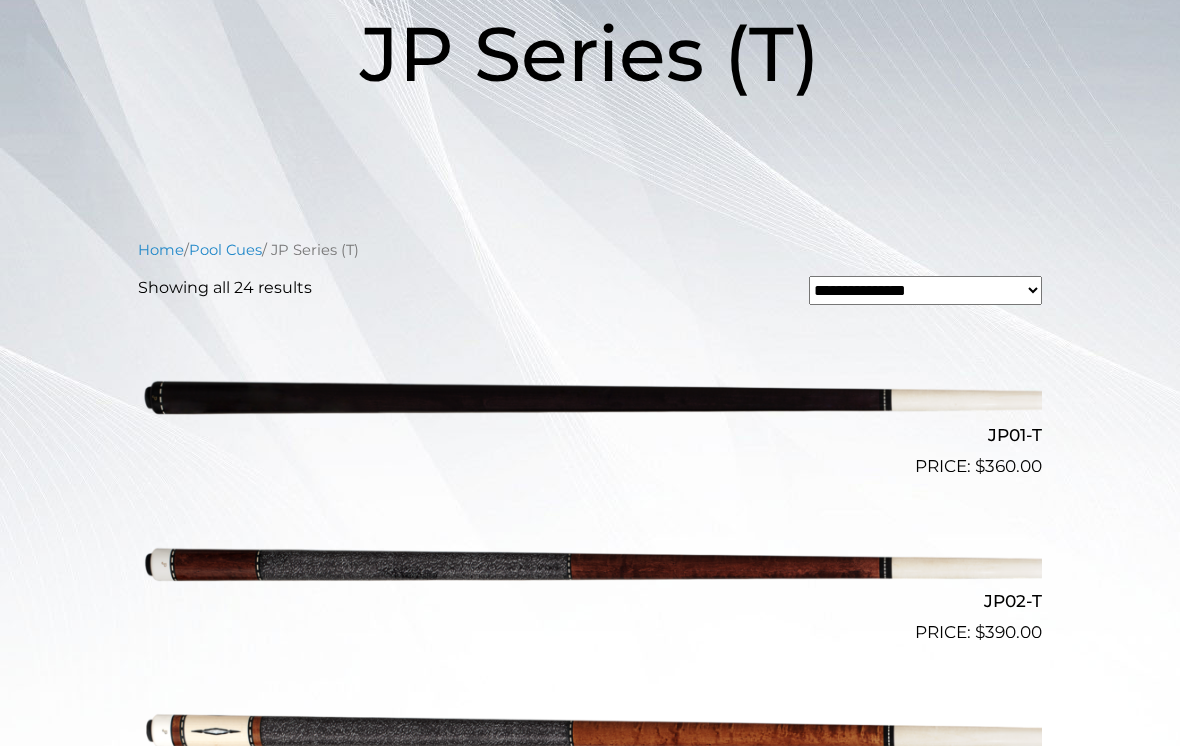 click at bounding box center (590, 563) 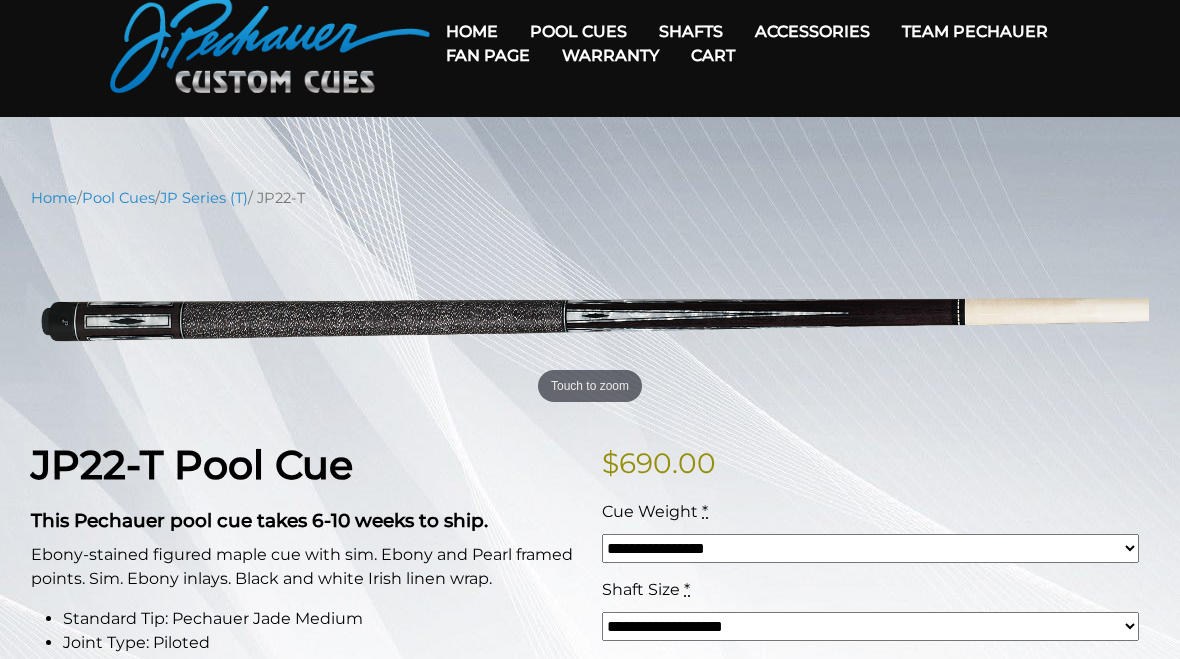 scroll, scrollTop: 61, scrollLeft: 0, axis: vertical 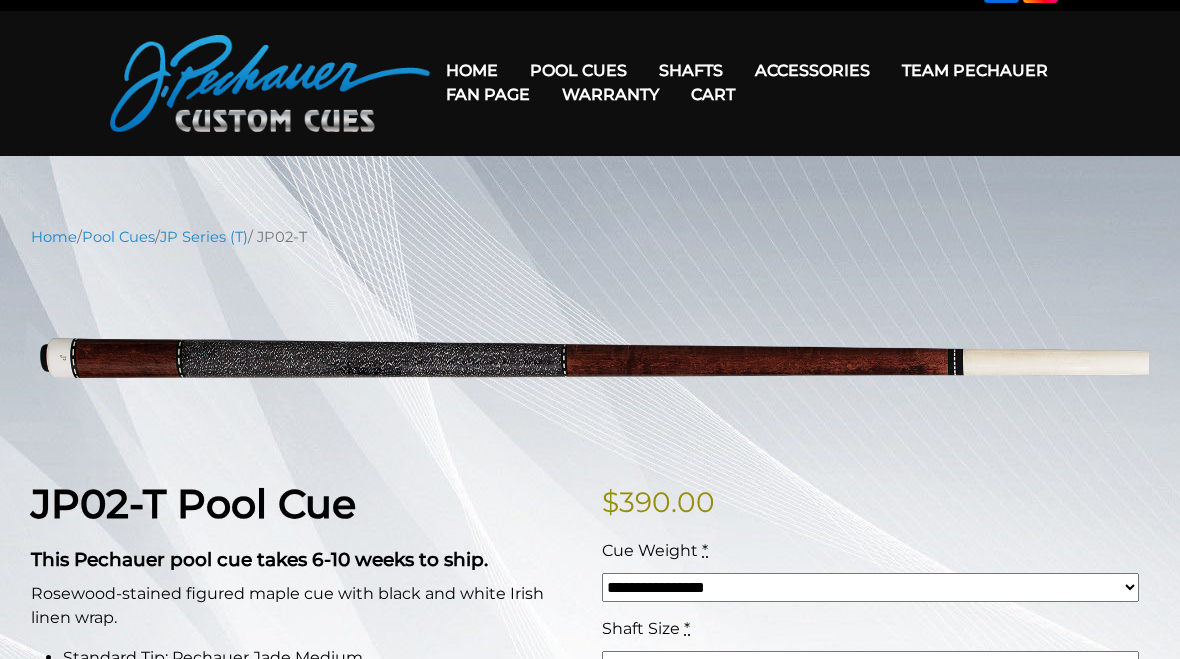 click on "Team Pechauer" at bounding box center [975, 70] 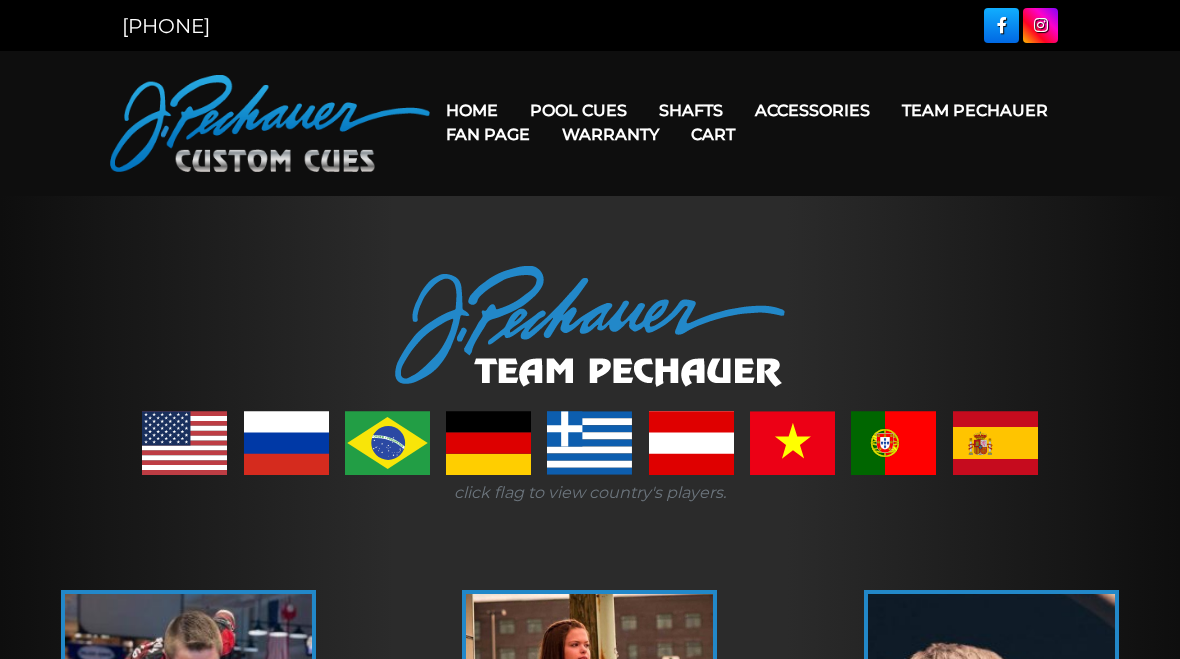 scroll, scrollTop: 0, scrollLeft: 0, axis: both 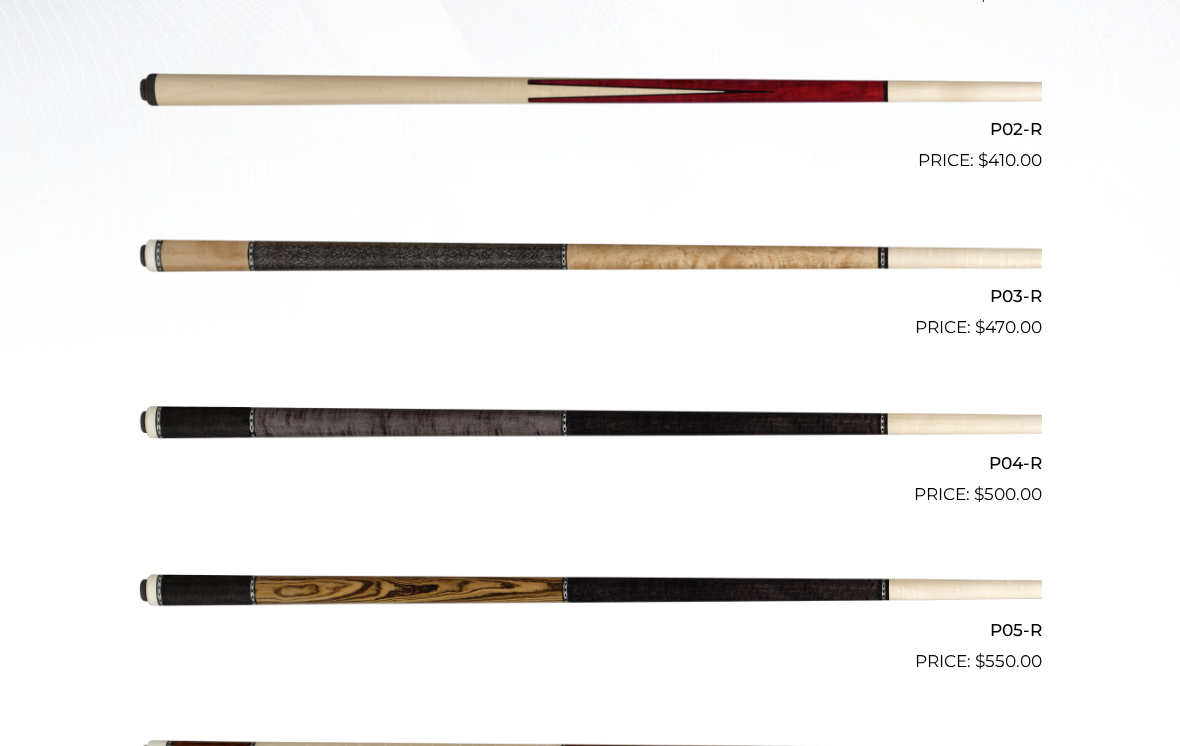 click at bounding box center (590, 257) 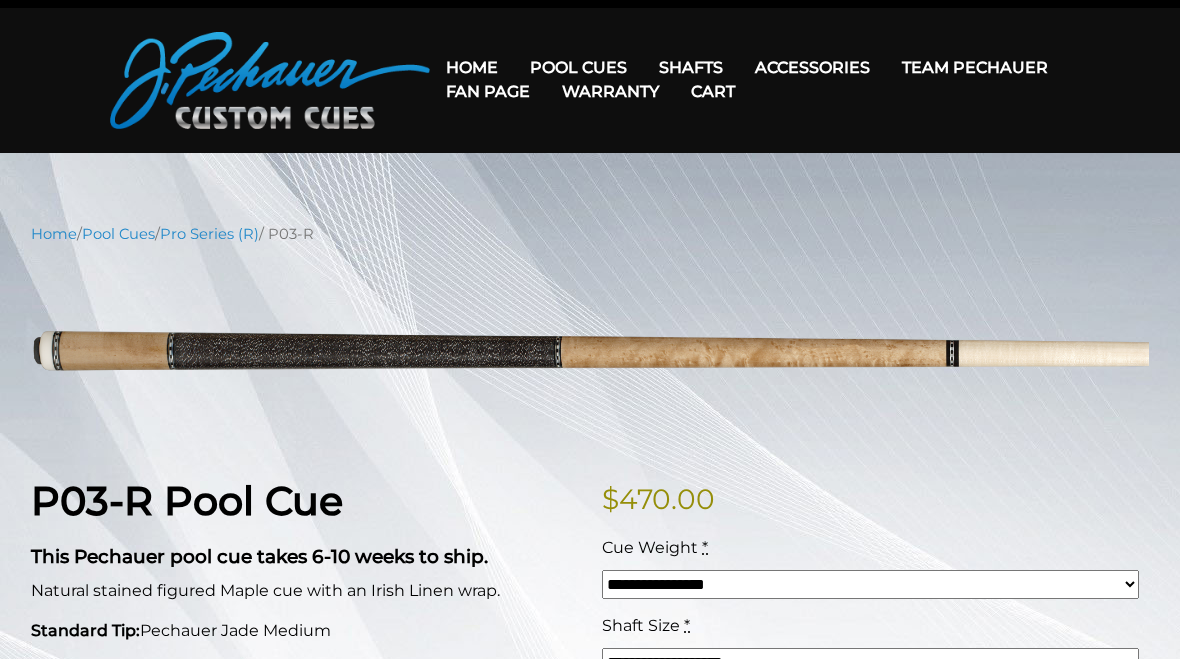 scroll, scrollTop: 0, scrollLeft: 0, axis: both 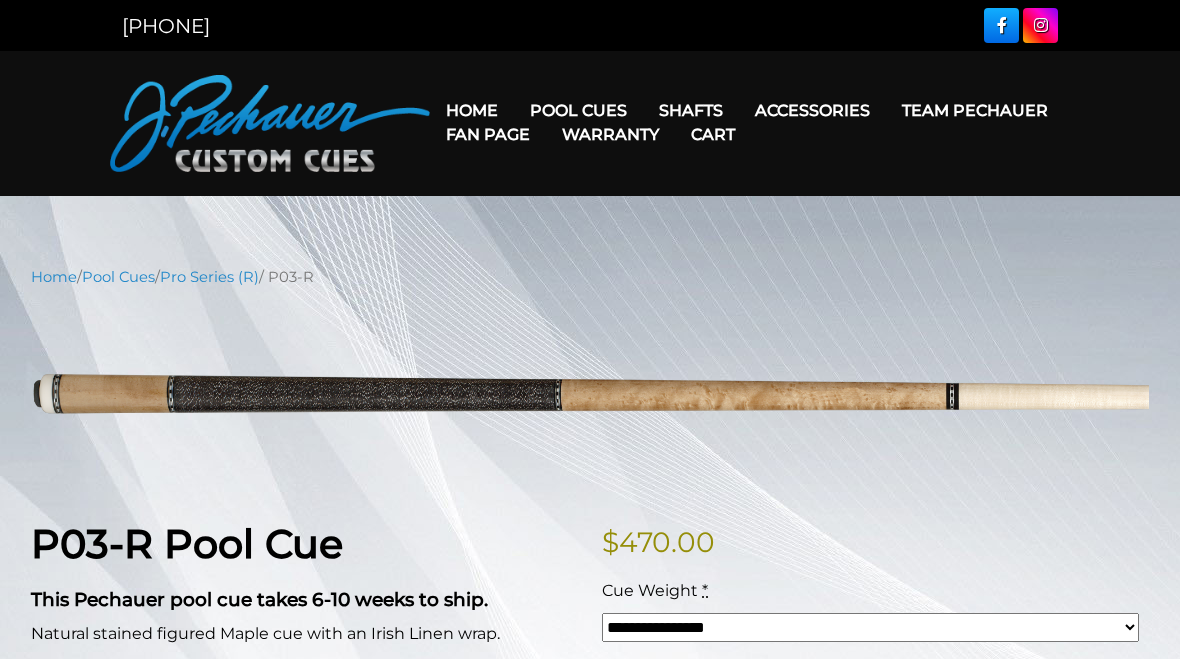 click on "Team Pechauer" at bounding box center [975, 110] 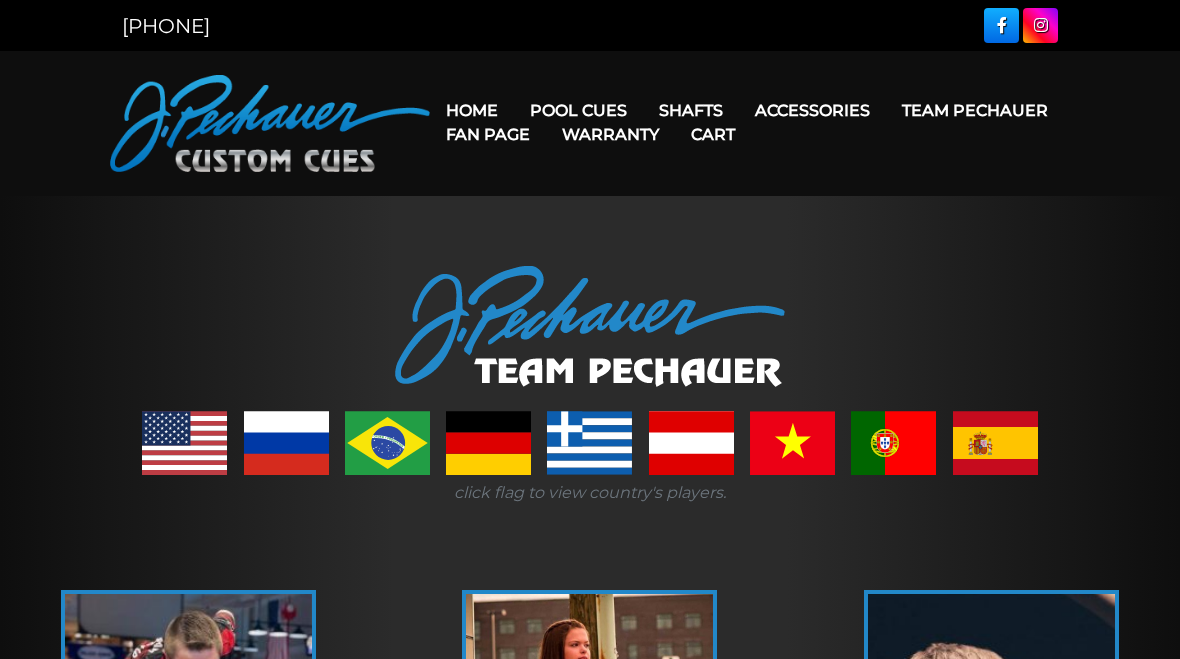 scroll, scrollTop: 0, scrollLeft: 0, axis: both 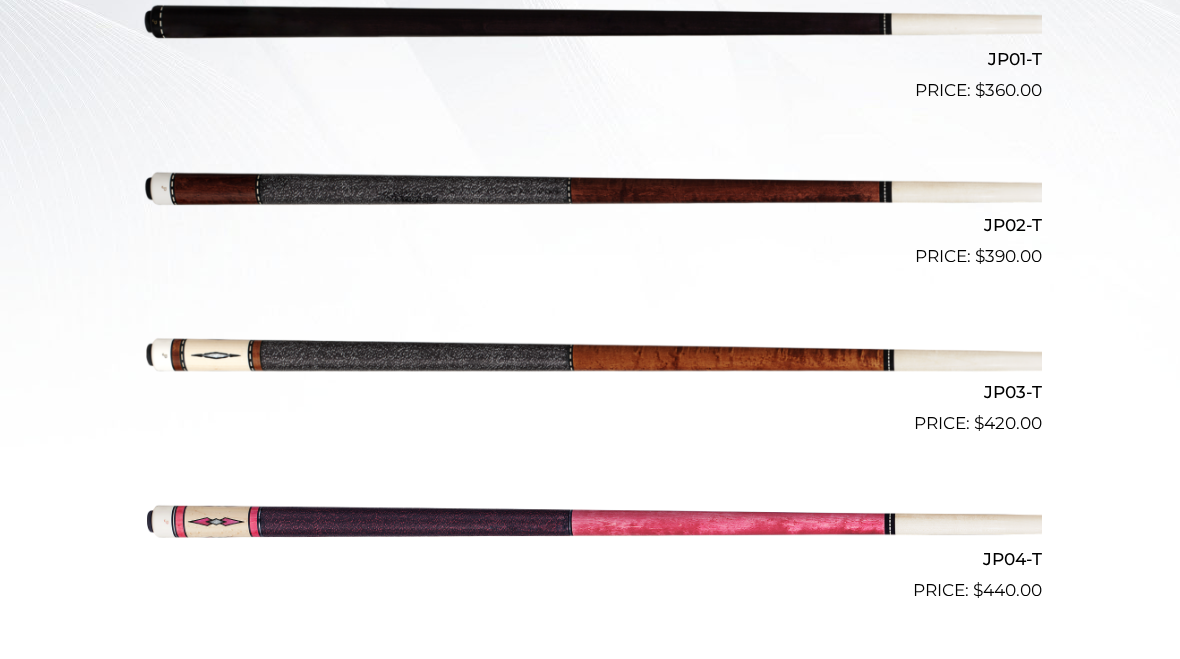 click at bounding box center (590, 353) 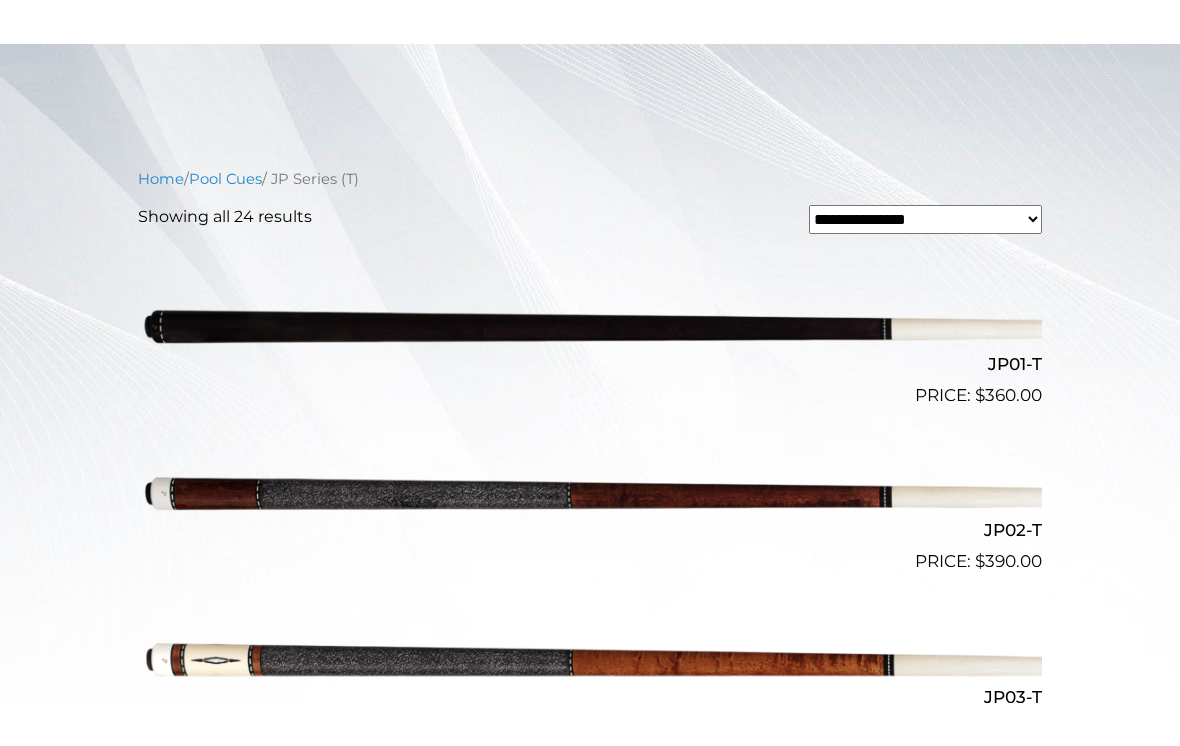 scroll, scrollTop: 357, scrollLeft: 0, axis: vertical 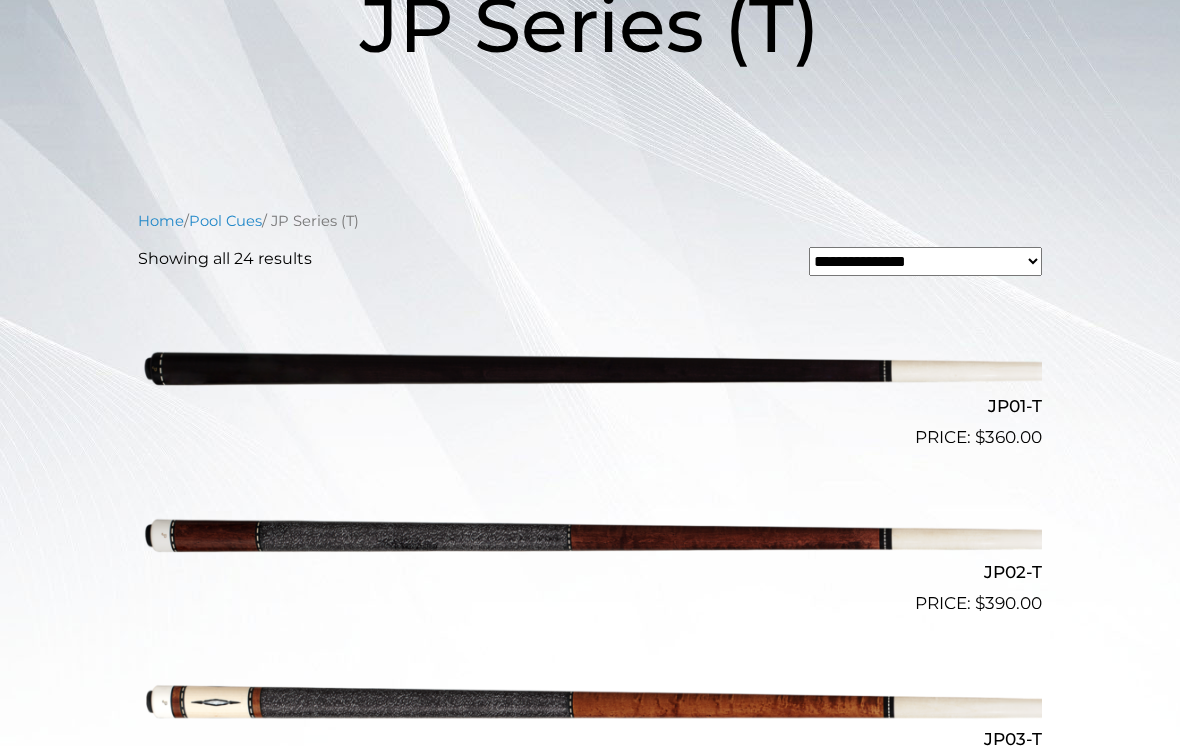 click at bounding box center (590, 367) 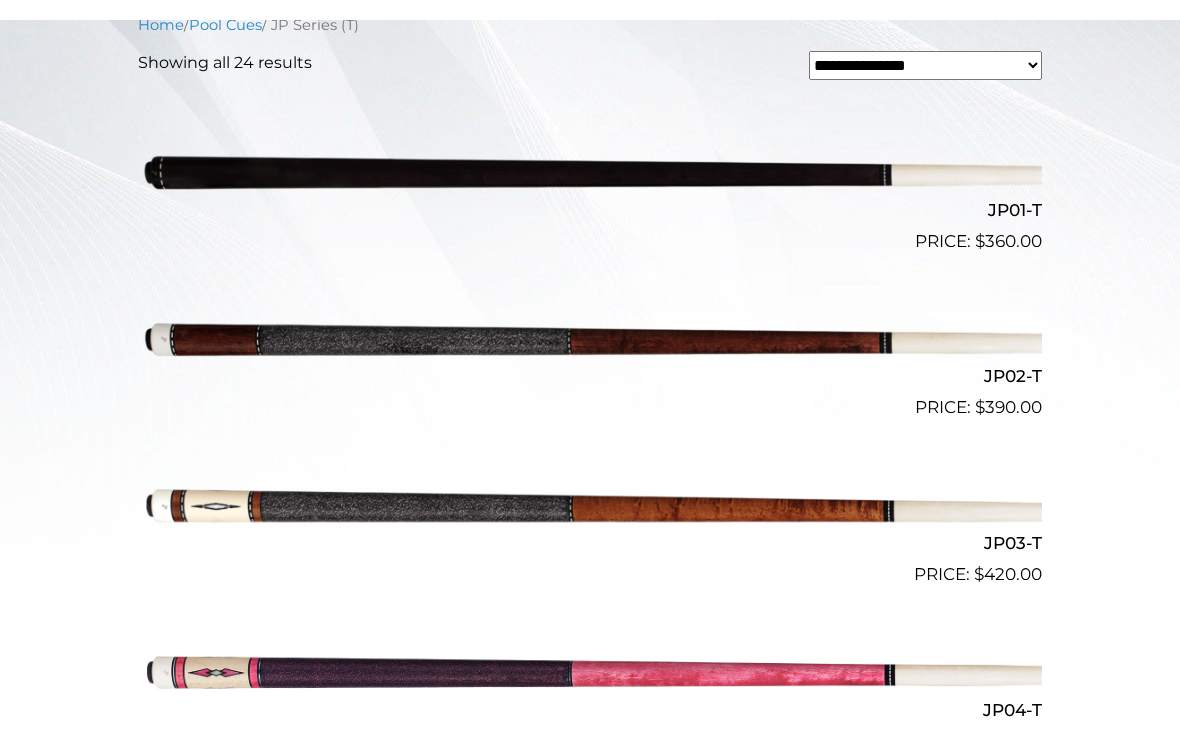 scroll, scrollTop: 533, scrollLeft: 0, axis: vertical 